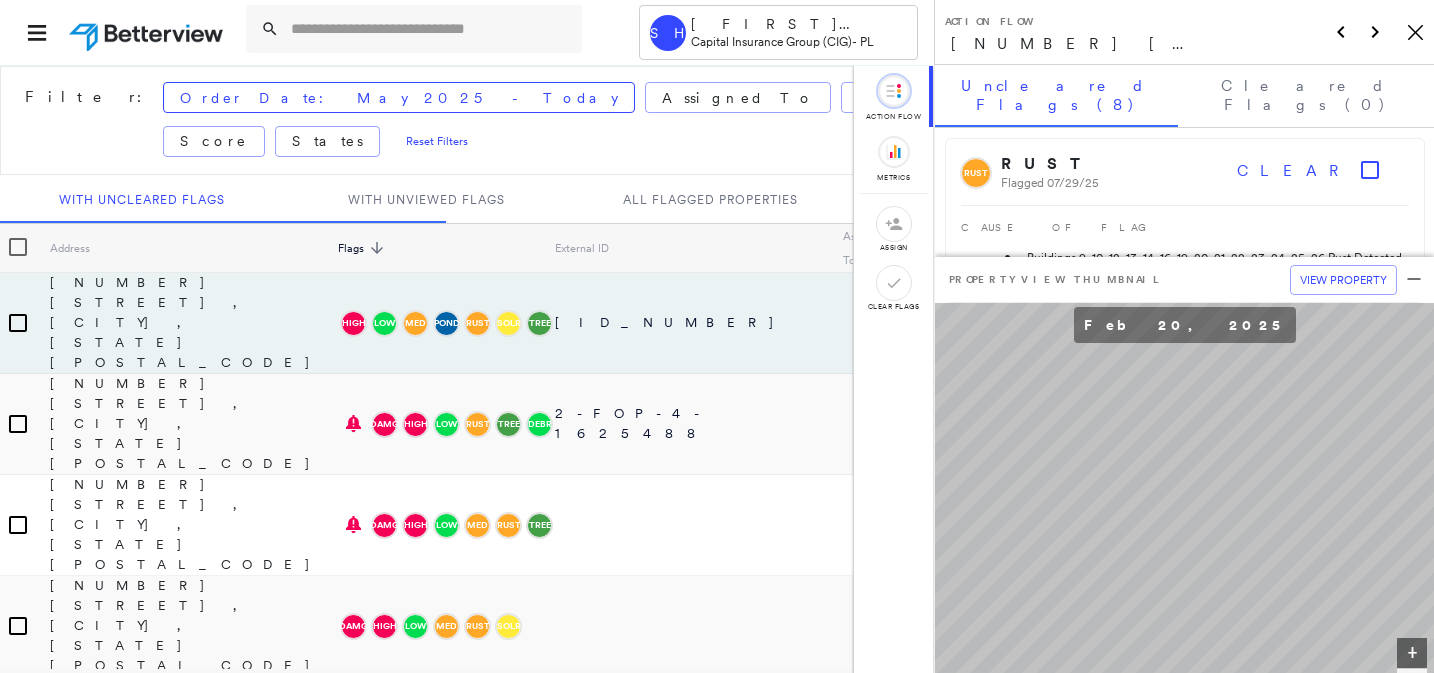 click on "Flags sorted descending" at bounding box center [446, 248] 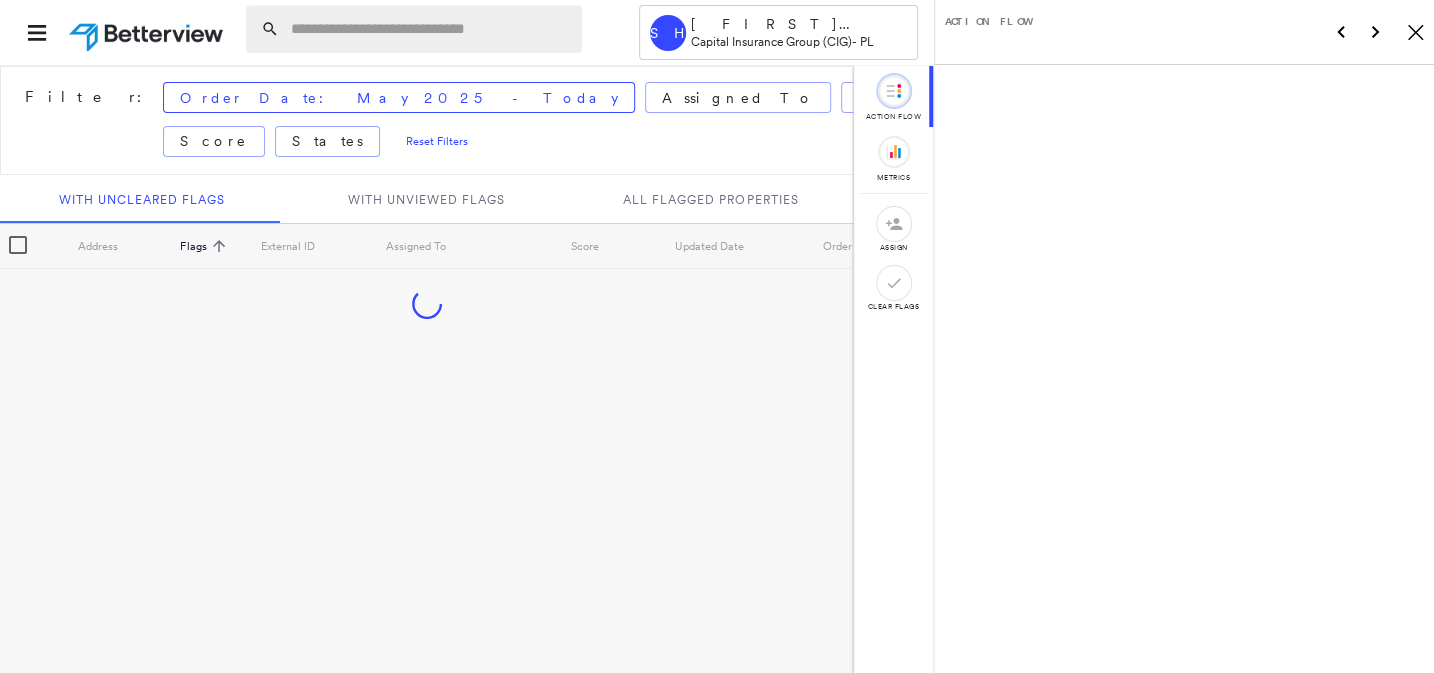 scroll, scrollTop: 0, scrollLeft: 0, axis: both 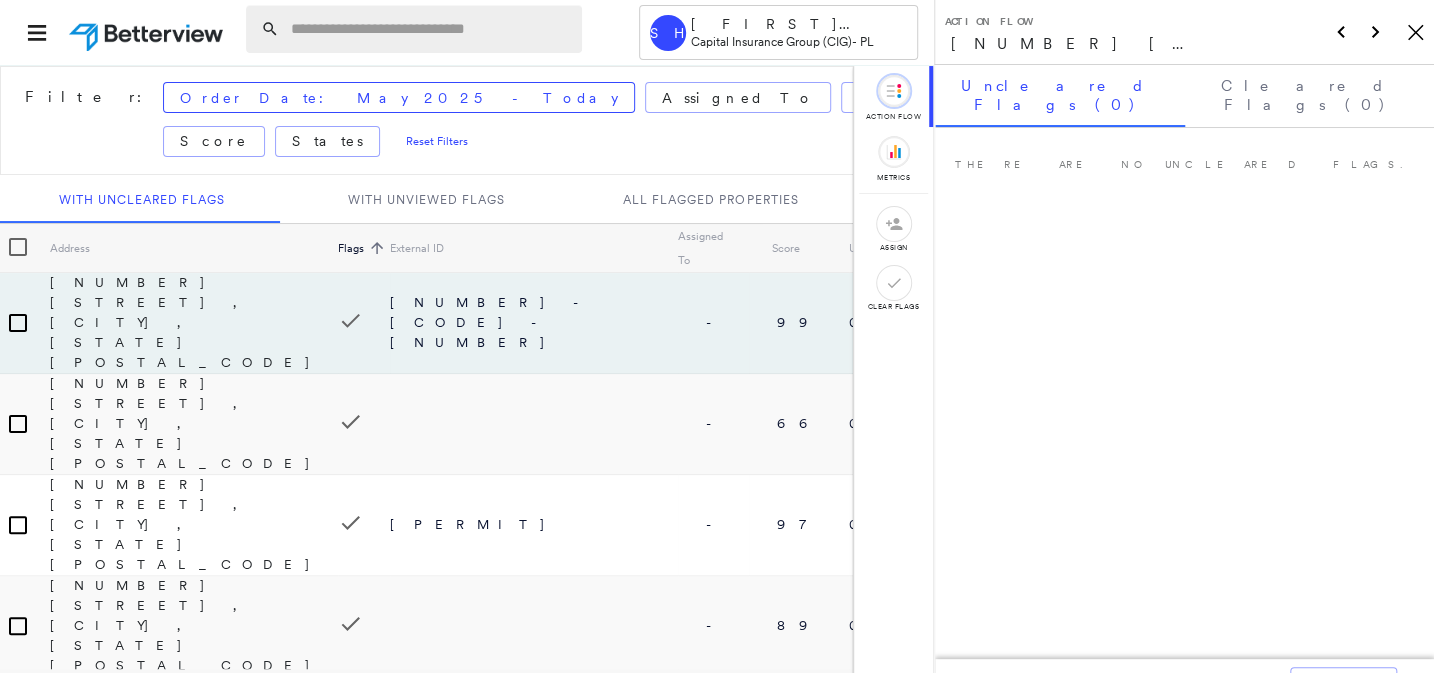 click at bounding box center [430, 29] 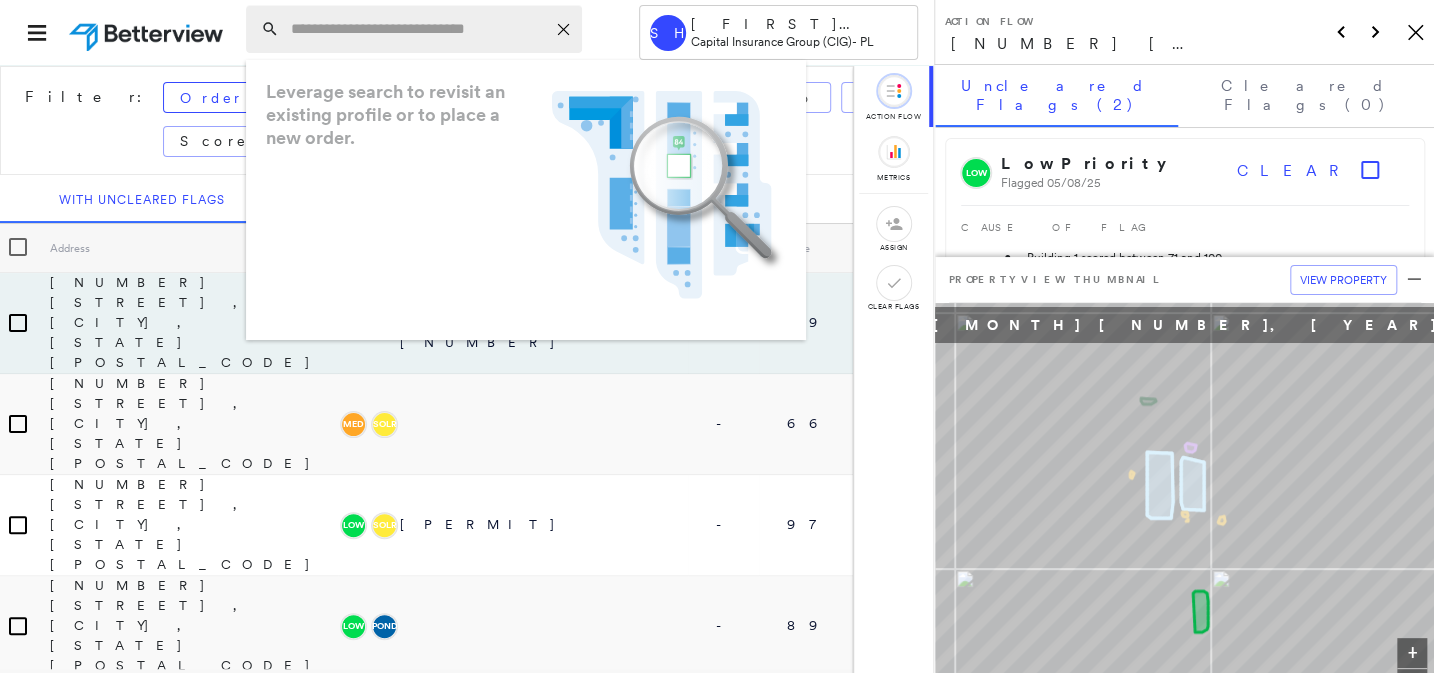 type on "*" 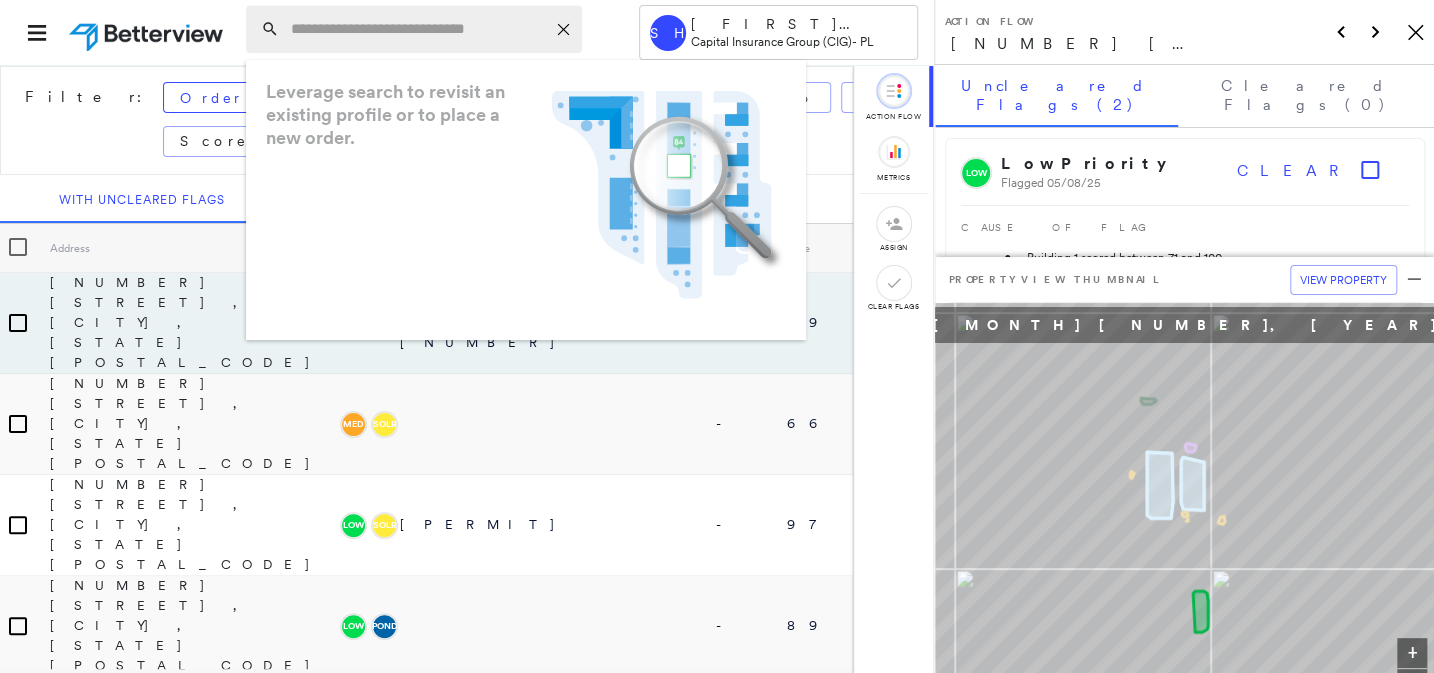 paste on "**********" 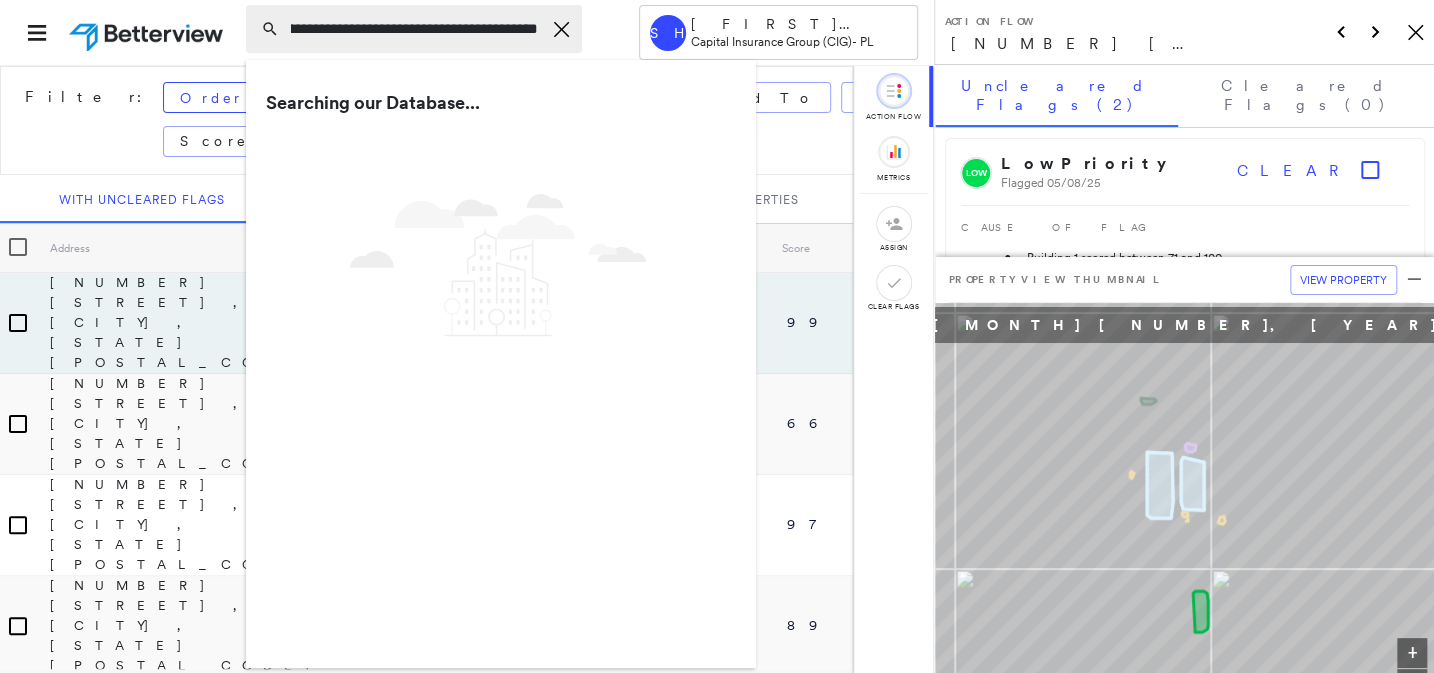 scroll, scrollTop: 0, scrollLeft: 136, axis: horizontal 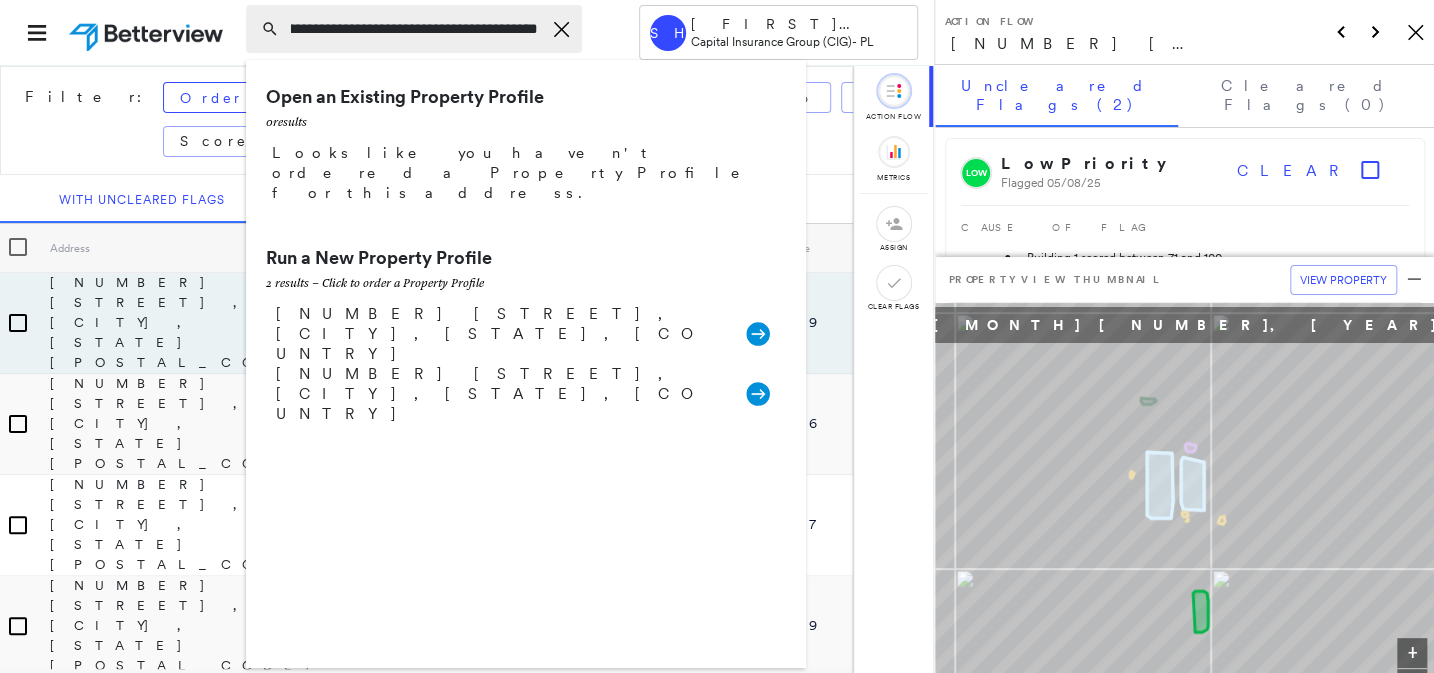 type on "**********" 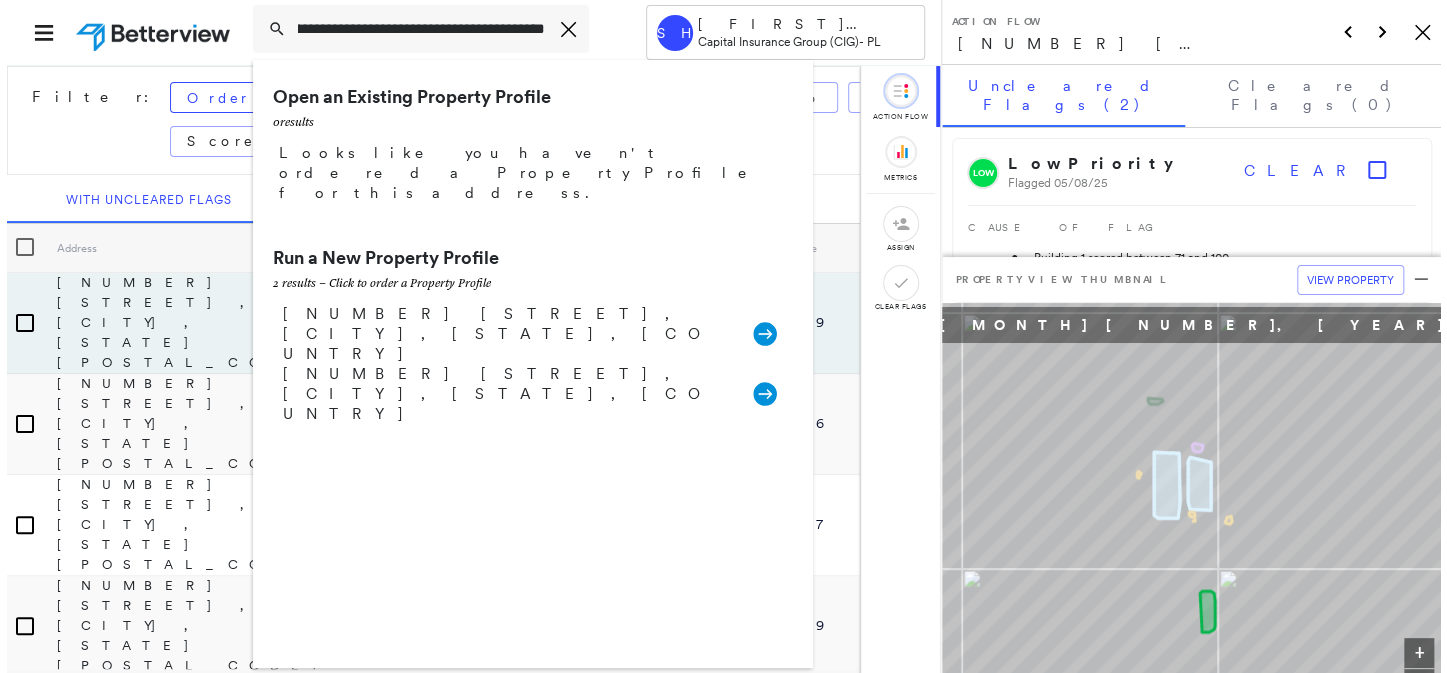 scroll, scrollTop: 0, scrollLeft: 0, axis: both 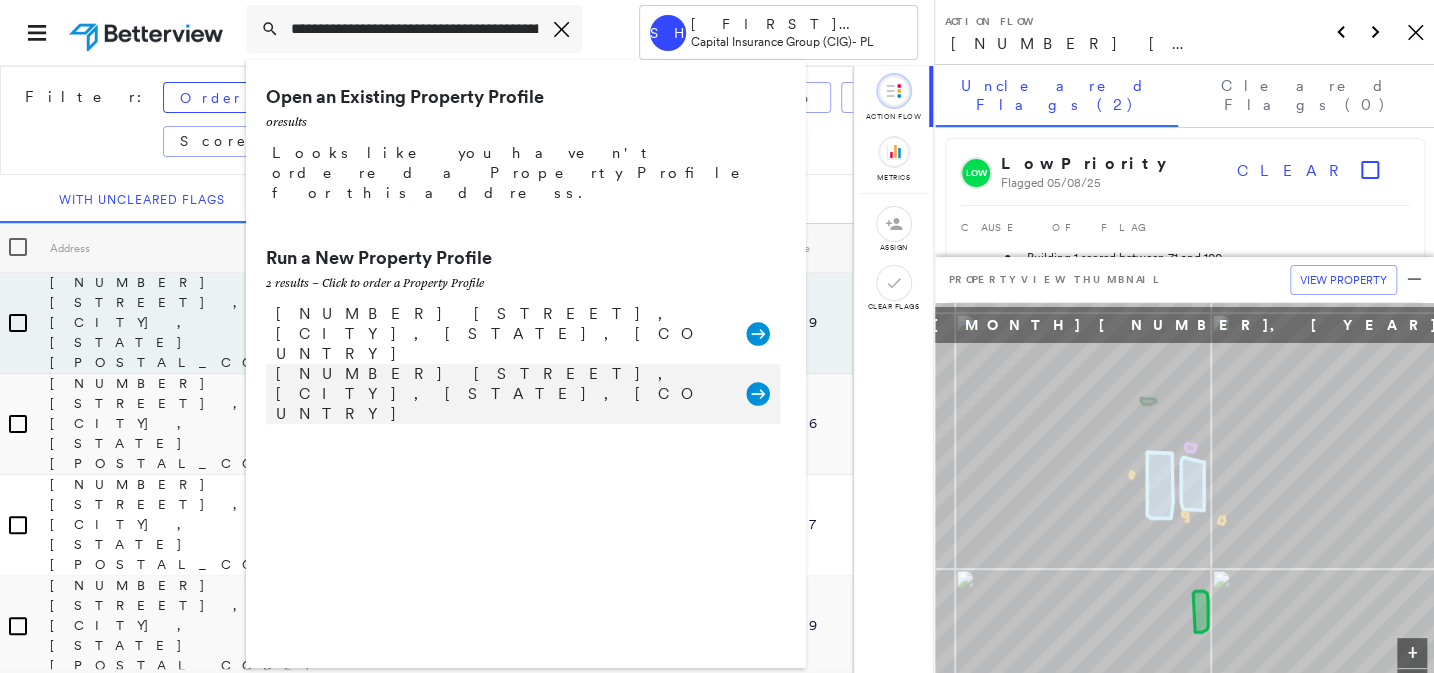click 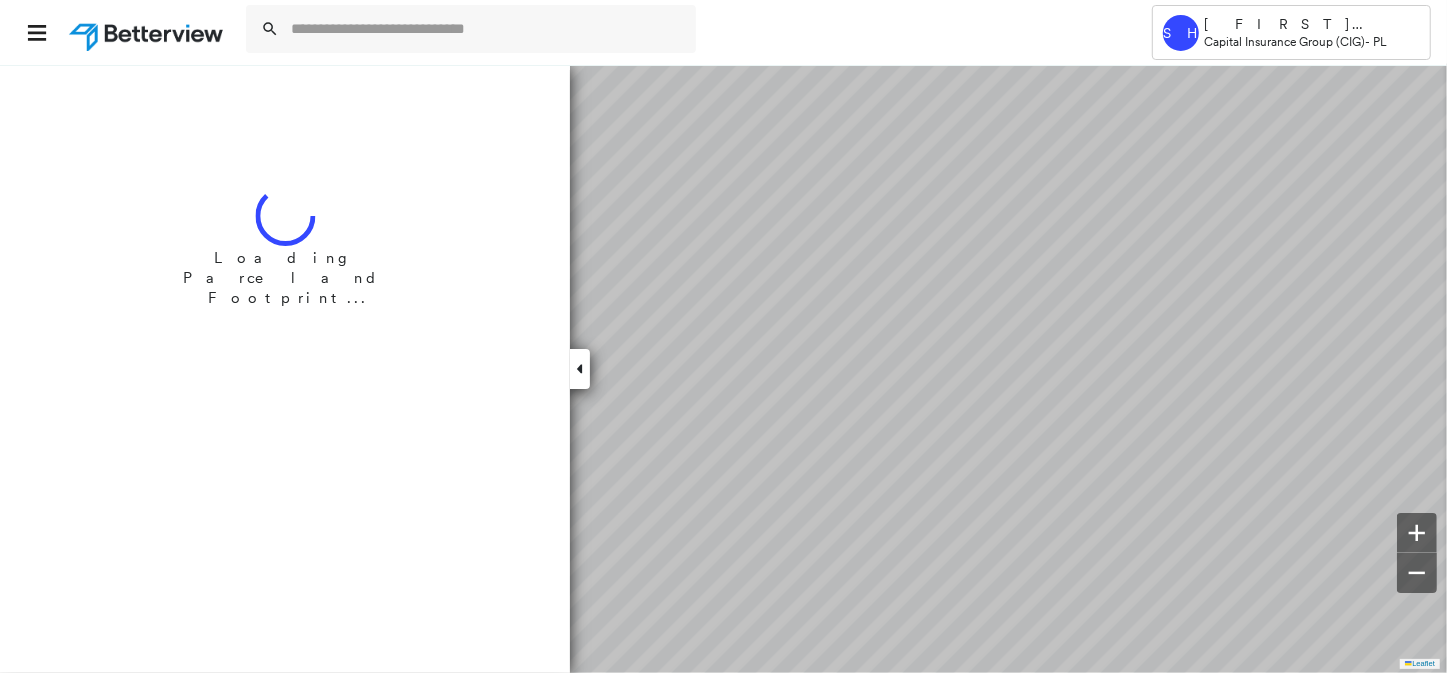 scroll, scrollTop: 0, scrollLeft: 0, axis: both 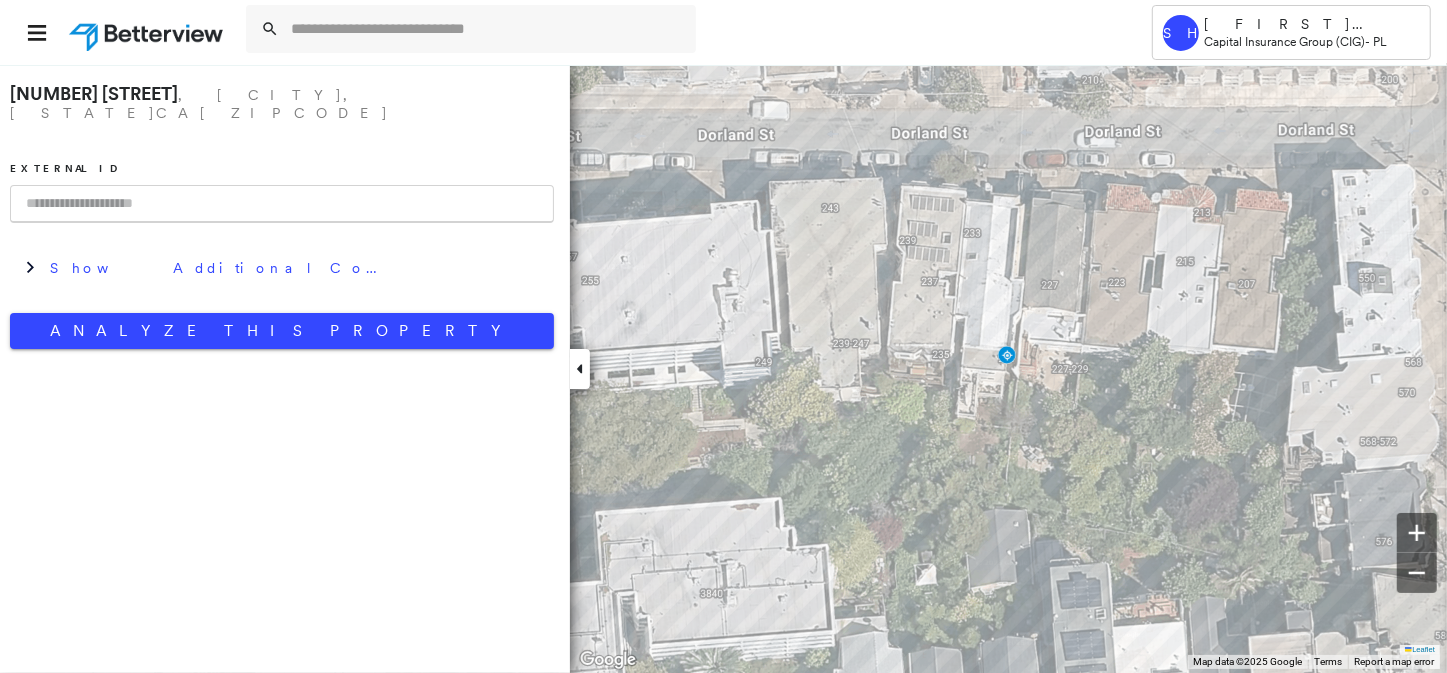 click at bounding box center [282, 204] 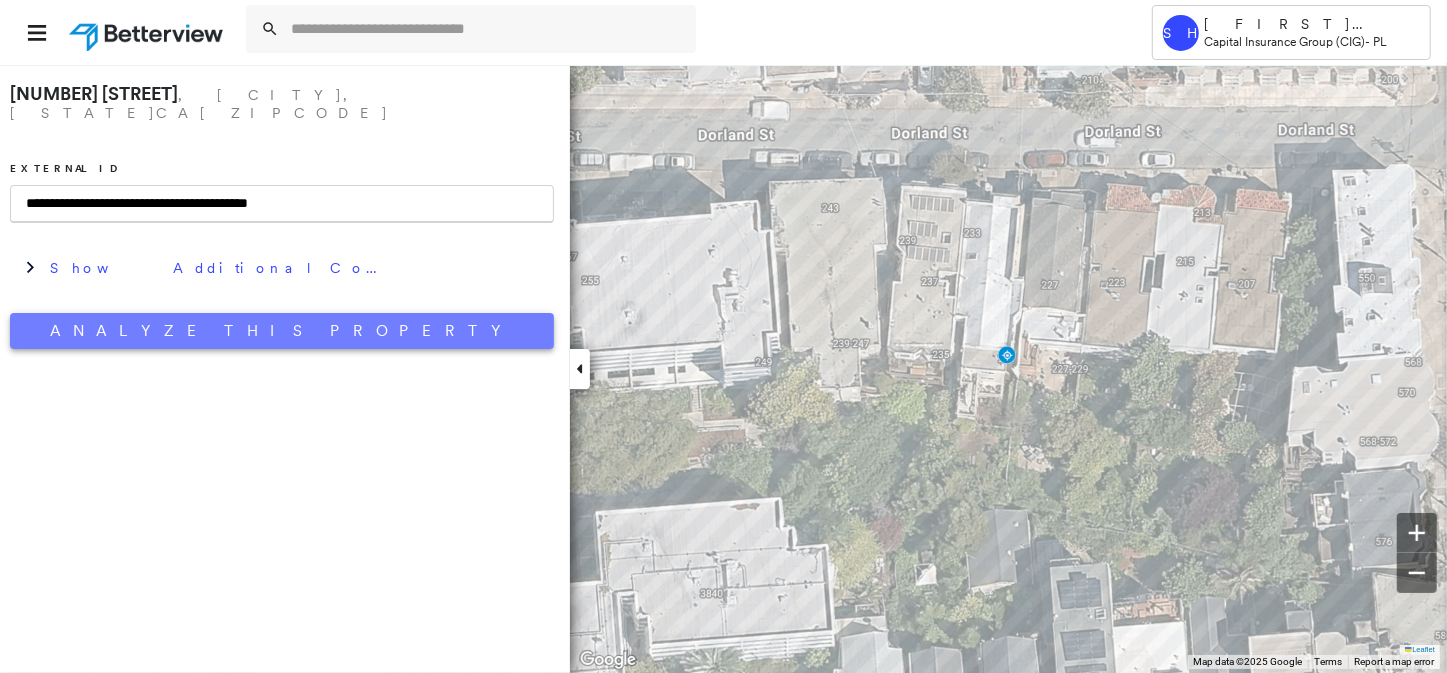 type on "**********" 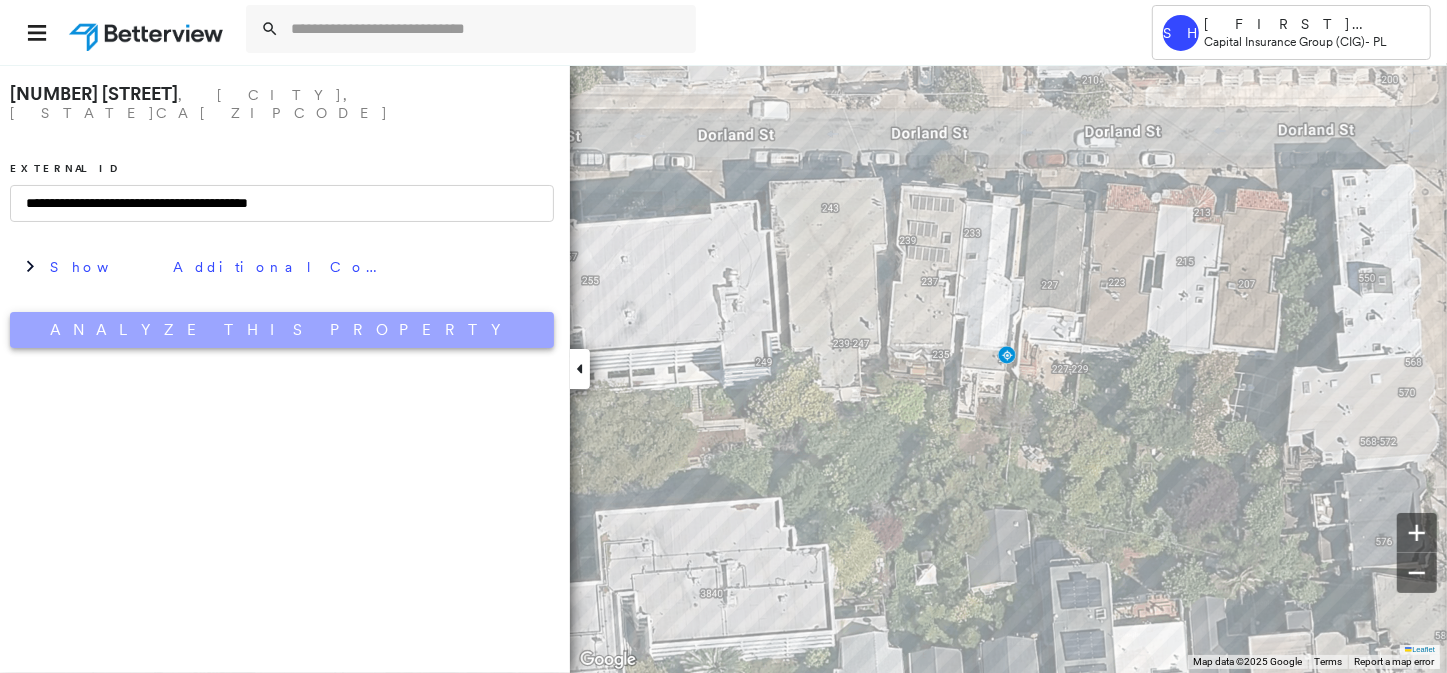 click on "Analyze This Property" at bounding box center (282, 330) 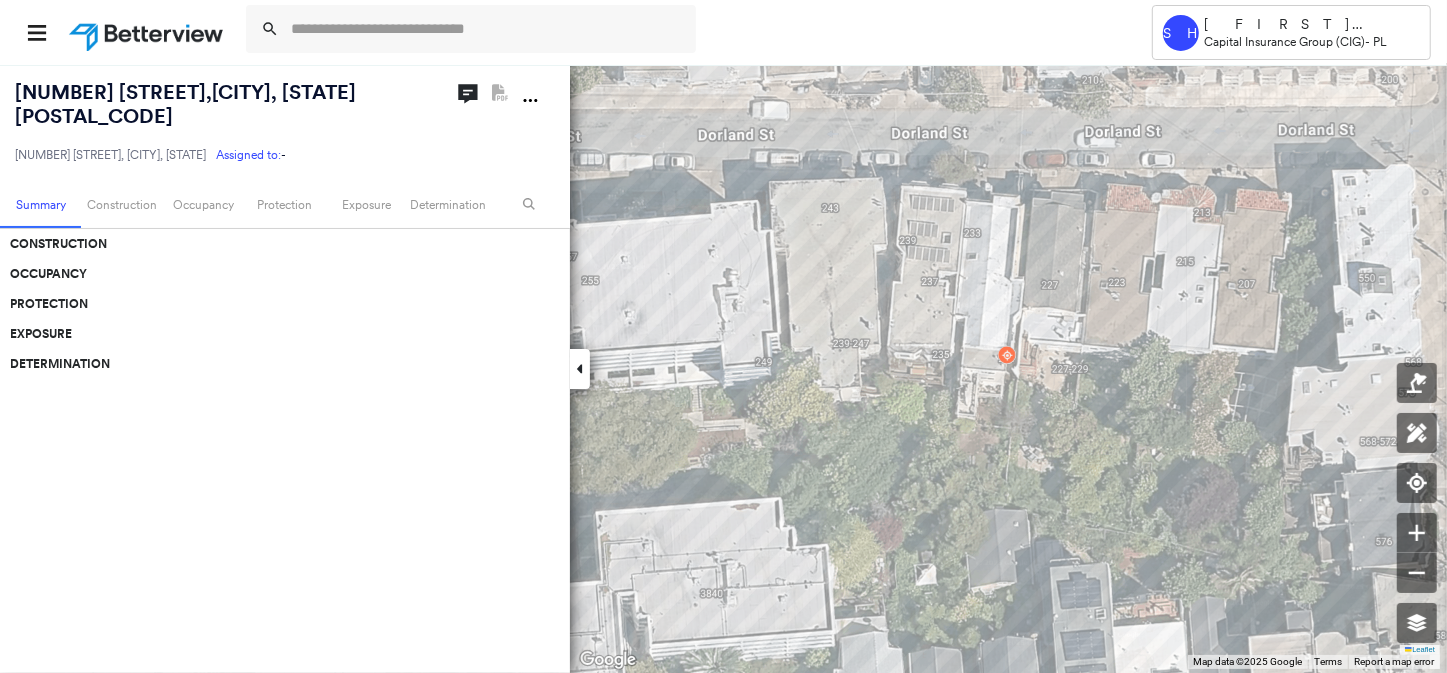 scroll, scrollTop: 0, scrollLeft: 0, axis: both 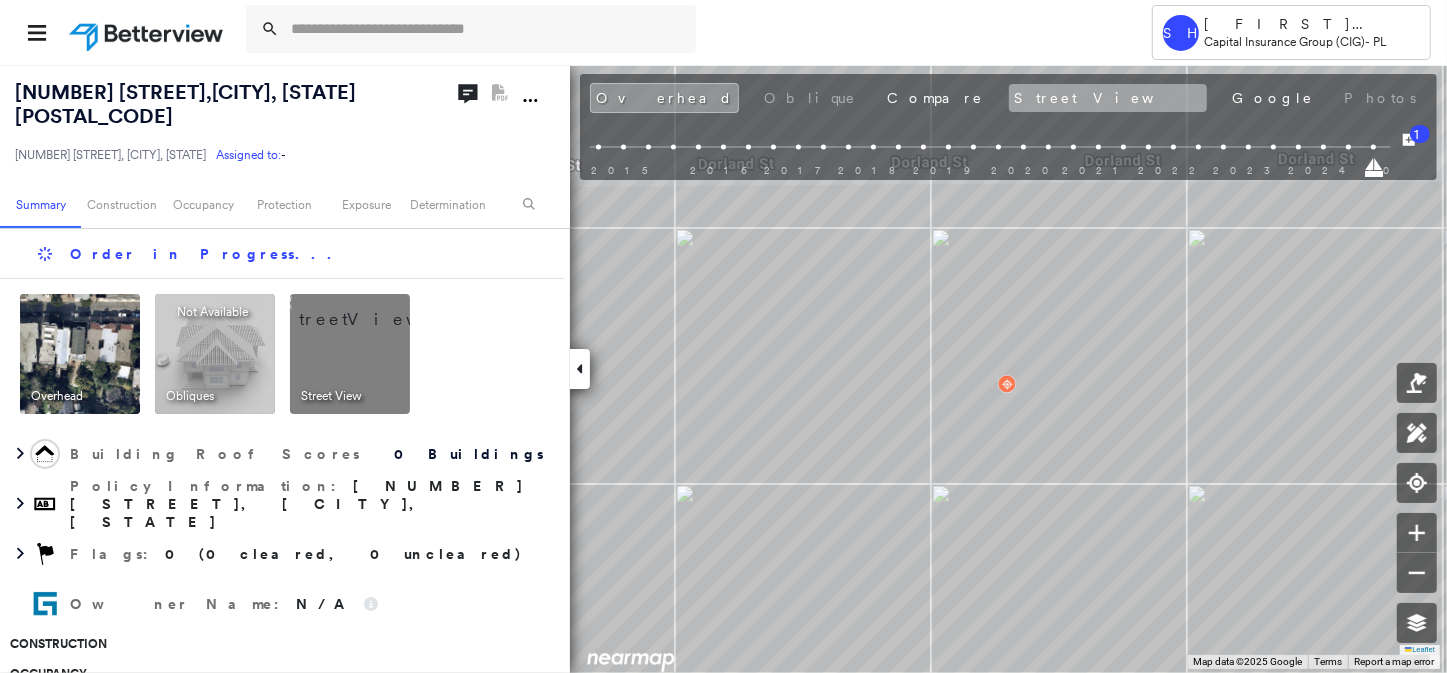 click on "Street View" at bounding box center [1108, 98] 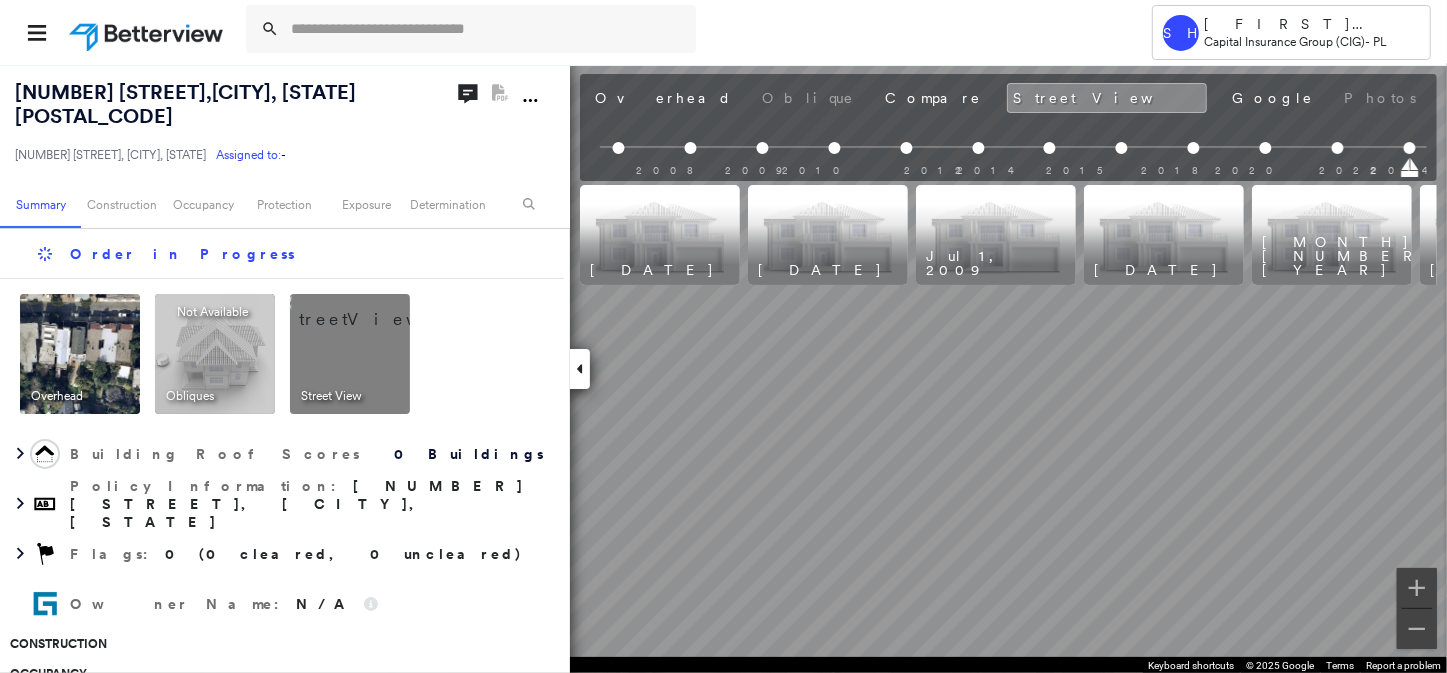 scroll, scrollTop: 0, scrollLeft: 808, axis: horizontal 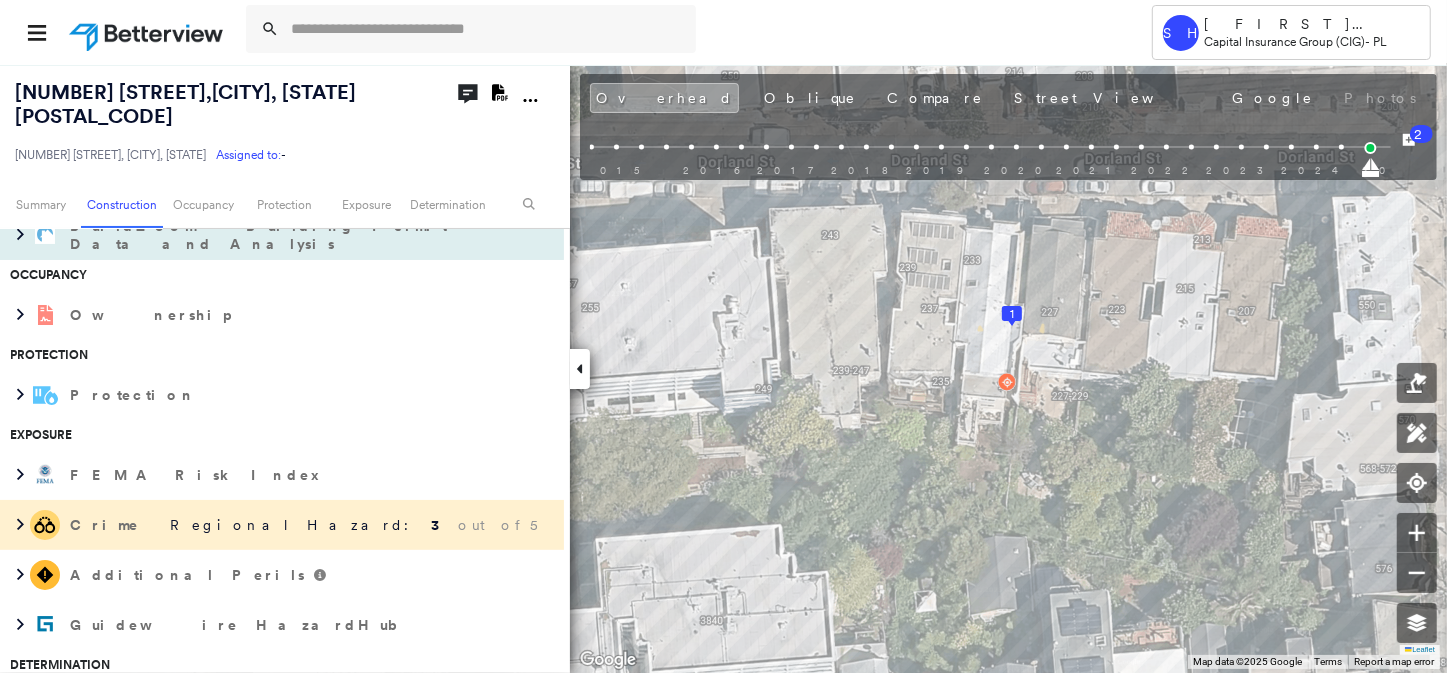click on "BuildZoom - Building Permit Data and Analysis" at bounding box center [262, 235] 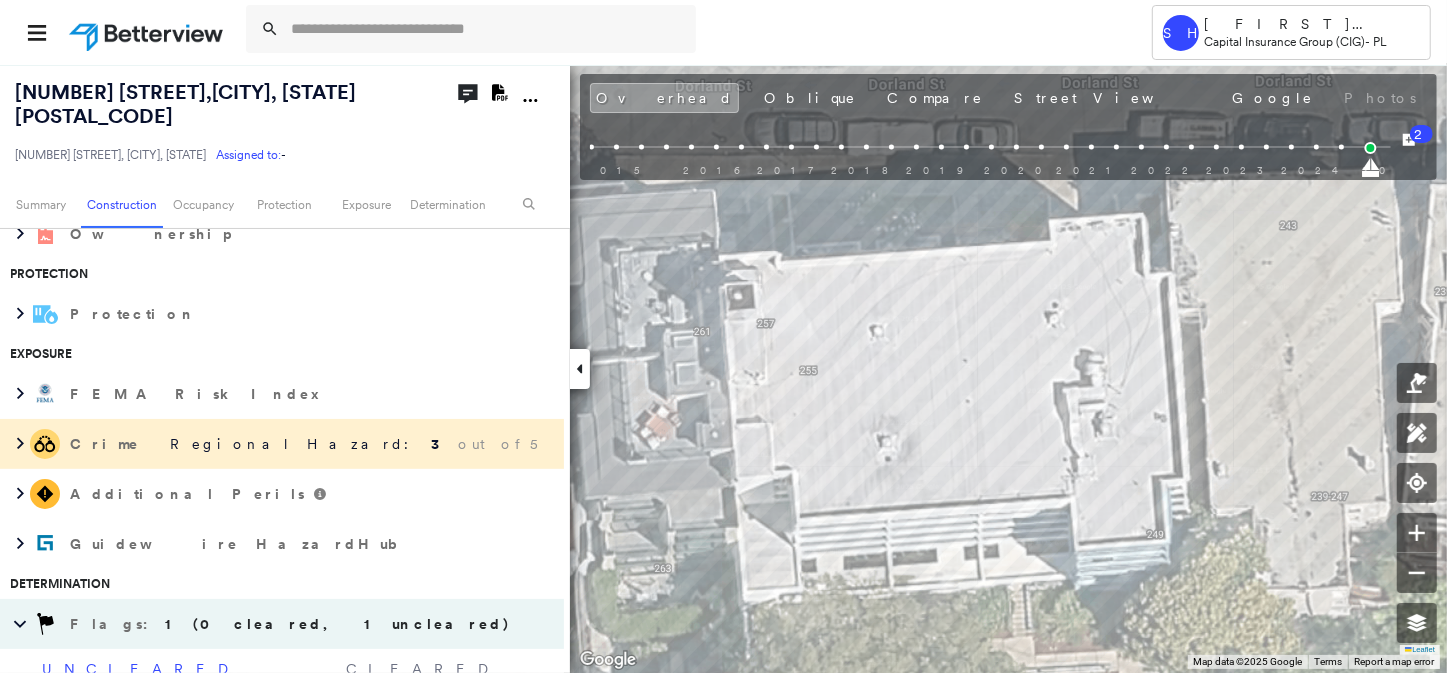 scroll, scrollTop: 1909, scrollLeft: 0, axis: vertical 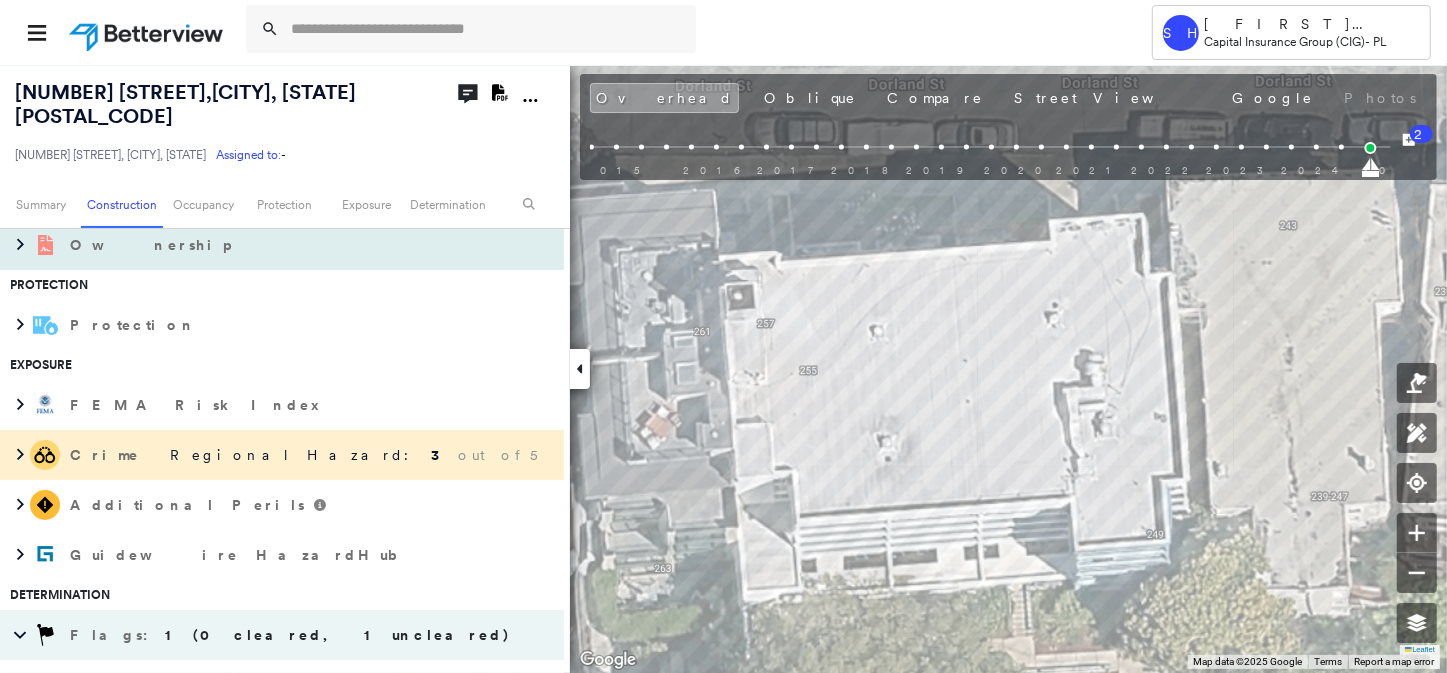 click on "Ownership" at bounding box center (262, 245) 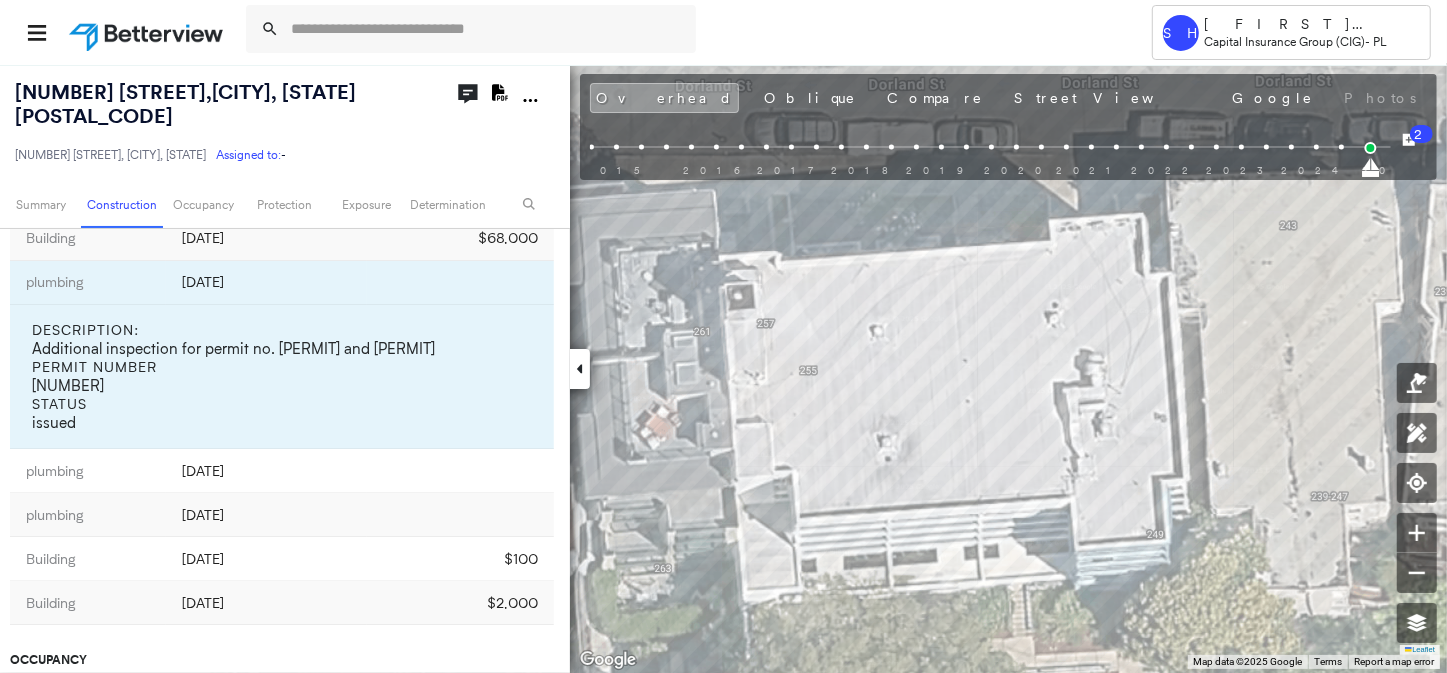 scroll, scrollTop: 1424, scrollLeft: 0, axis: vertical 